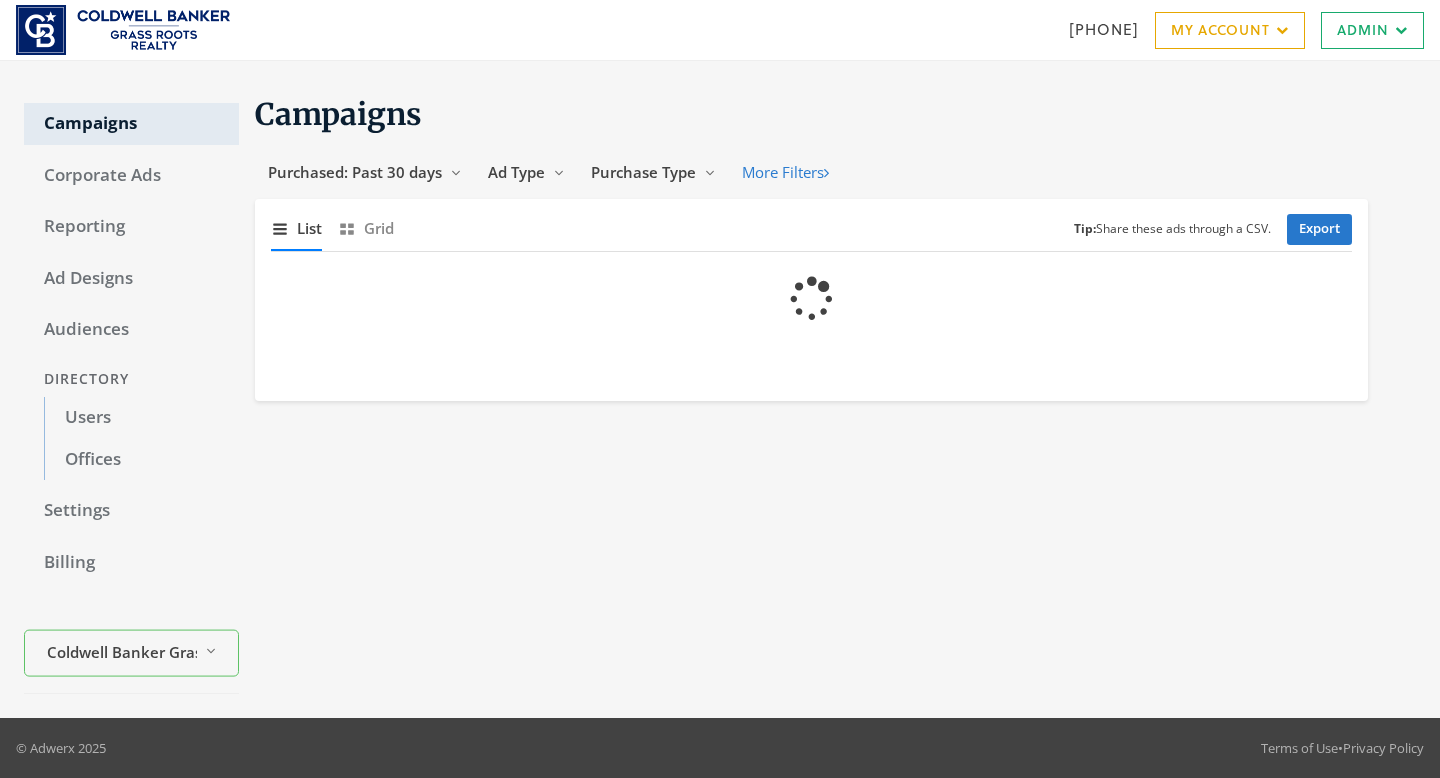 scroll, scrollTop: 0, scrollLeft: 0, axis: both 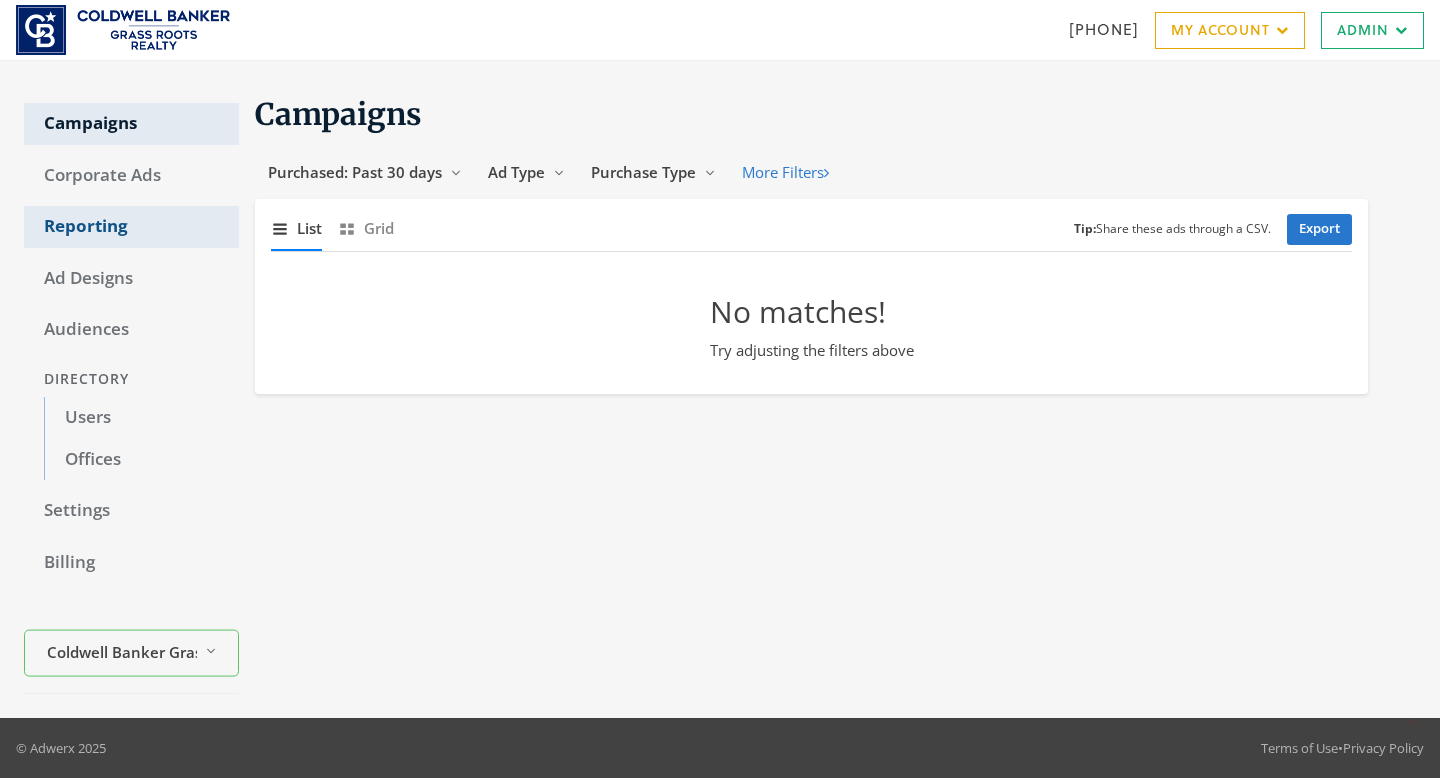 click on "Reporting" at bounding box center (131, 227) 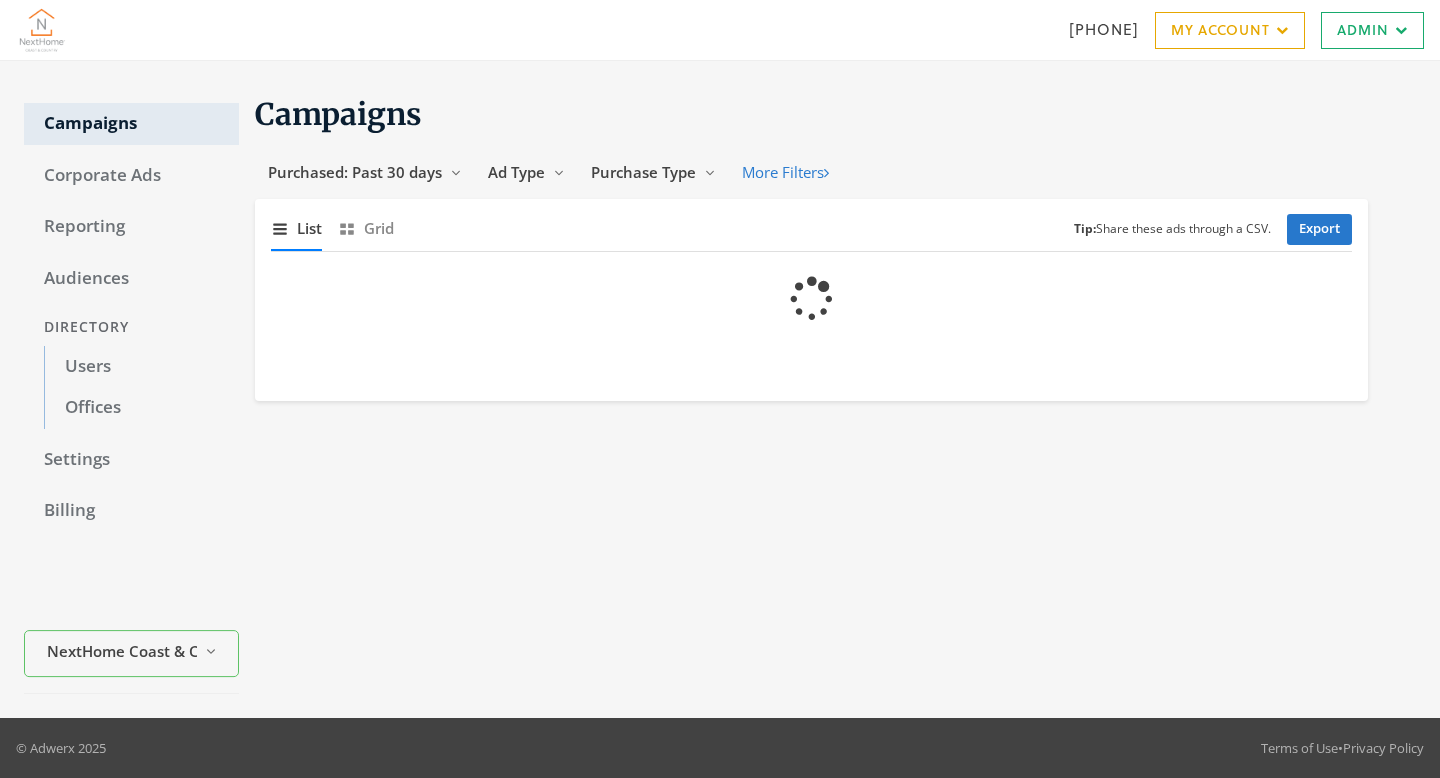 scroll, scrollTop: 0, scrollLeft: 0, axis: both 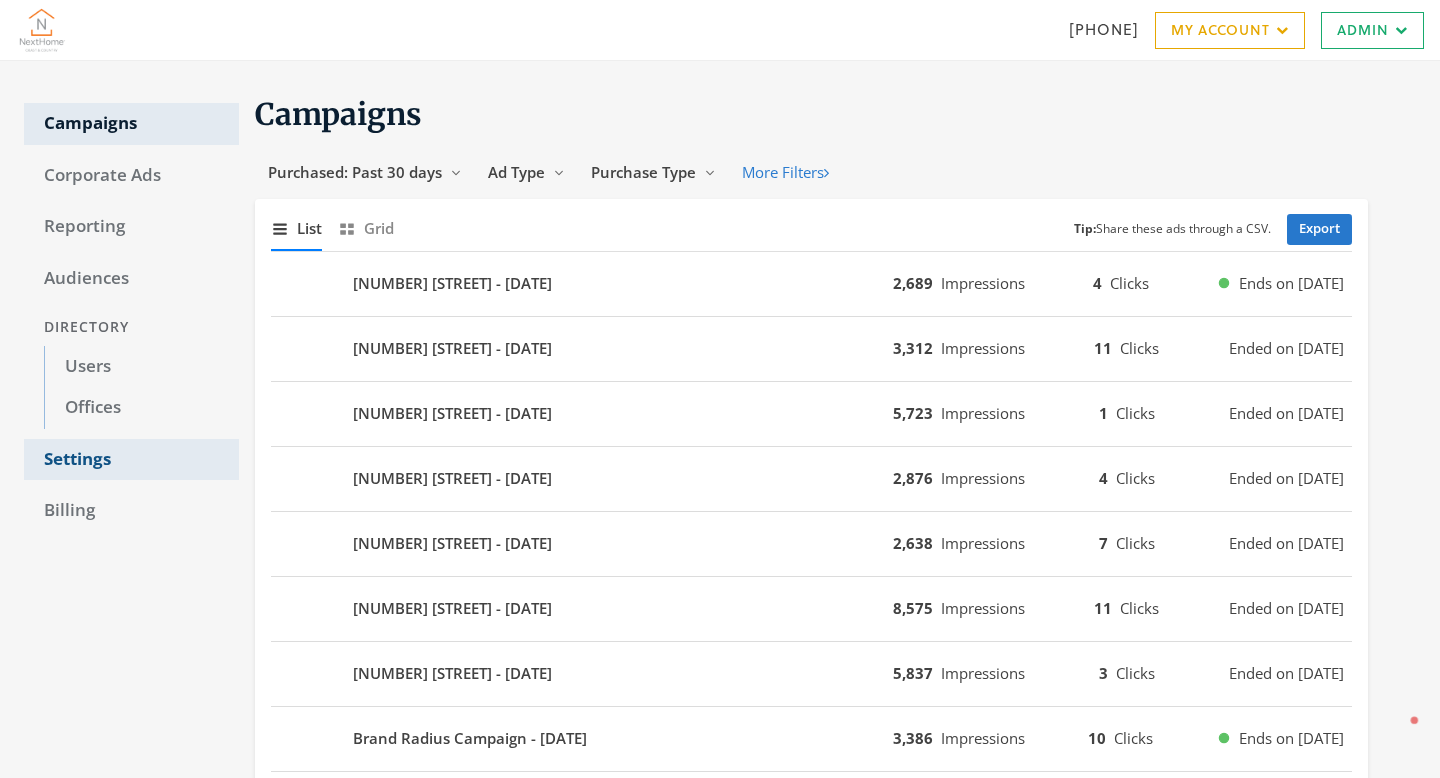 click on "Settings" at bounding box center [131, 460] 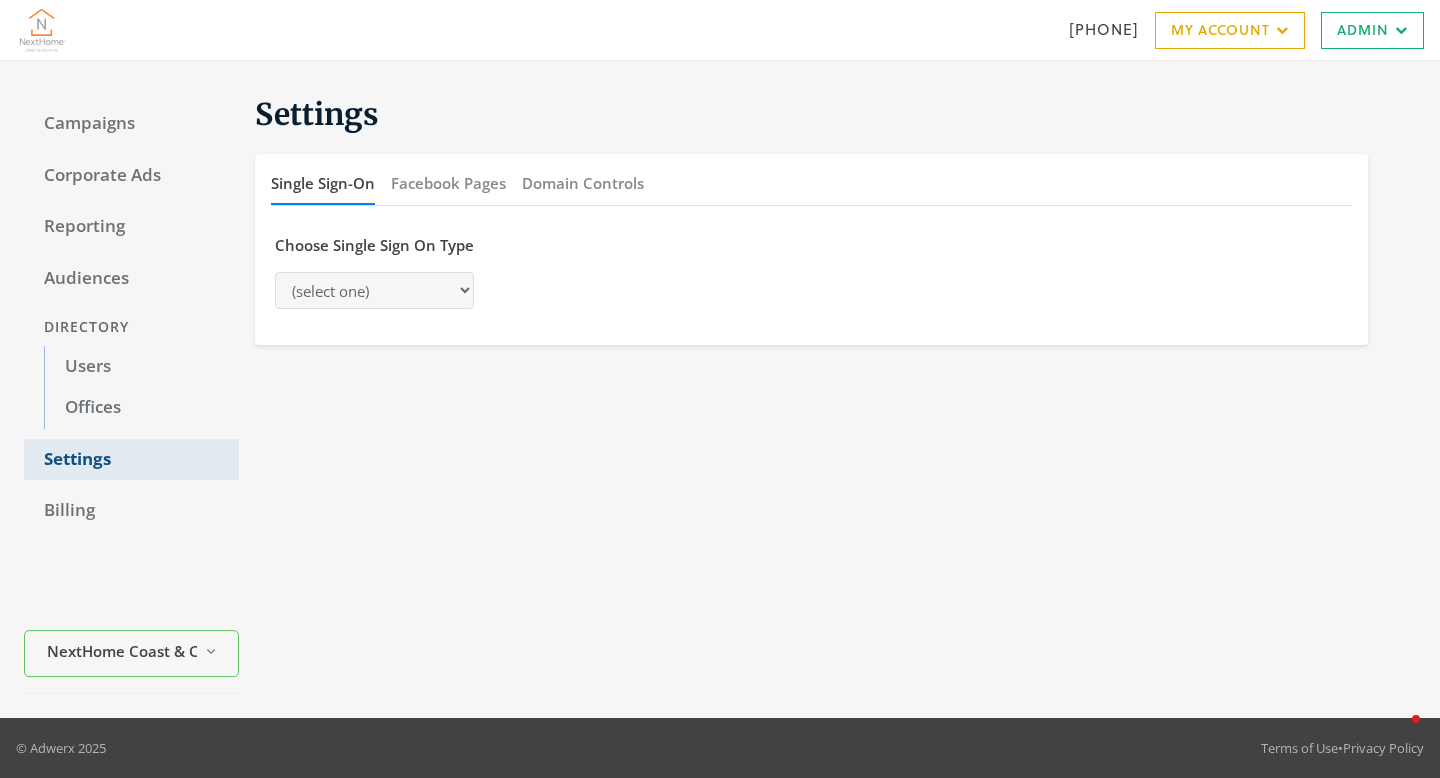 select on "saml" 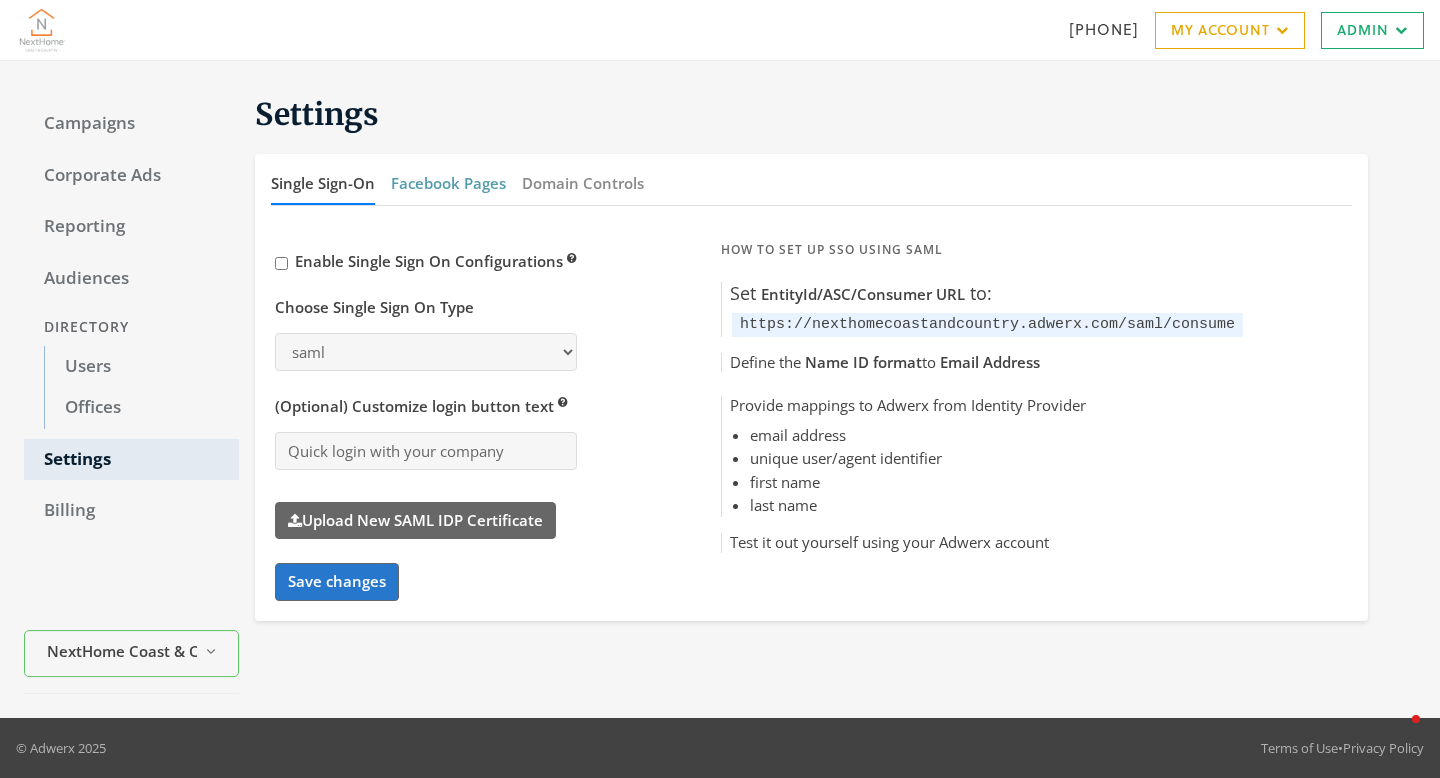 click on "Facebook Pages" at bounding box center (448, 183) 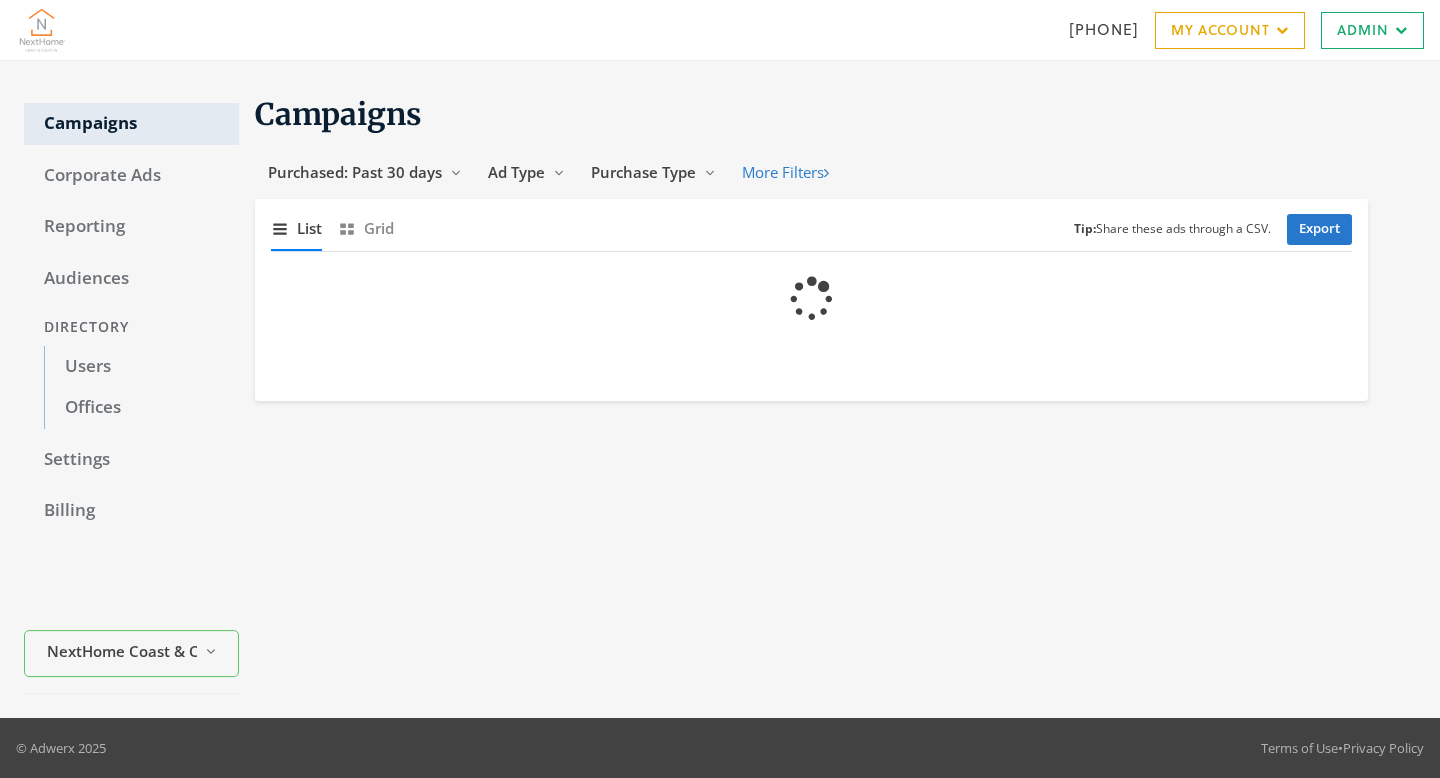 scroll, scrollTop: 0, scrollLeft: 0, axis: both 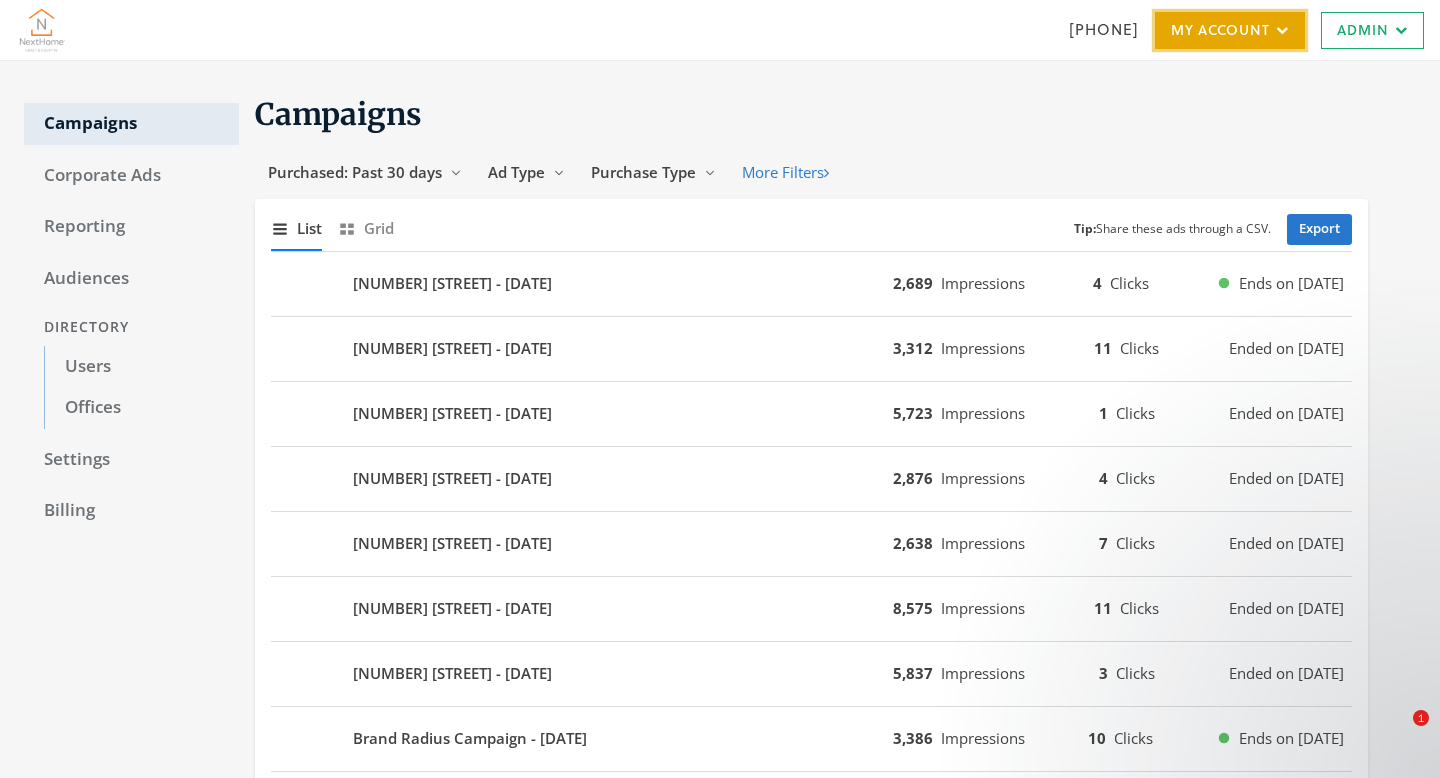 click on "My Account" at bounding box center [1230, 30] 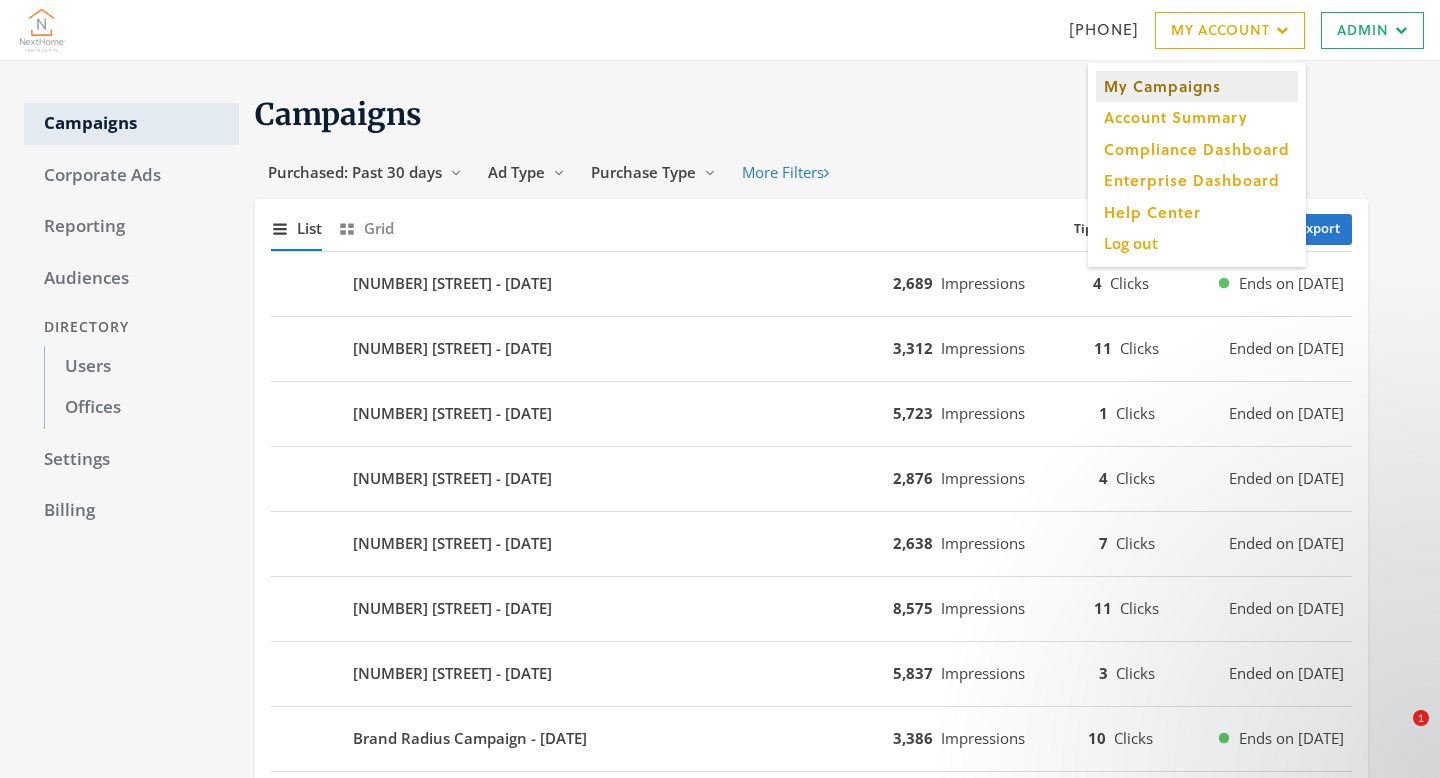 click on "My Campaigns" at bounding box center (1197, 86) 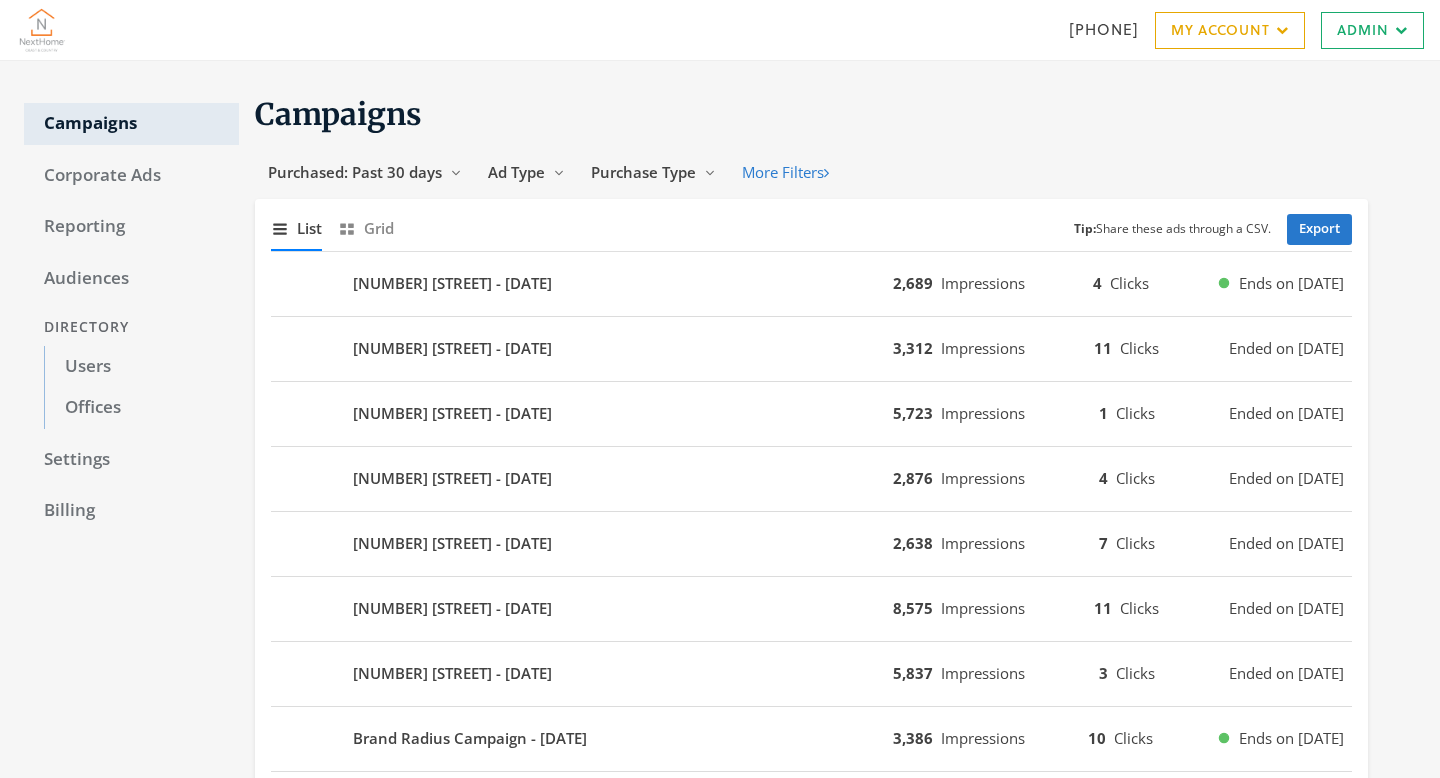 scroll, scrollTop: 0, scrollLeft: 0, axis: both 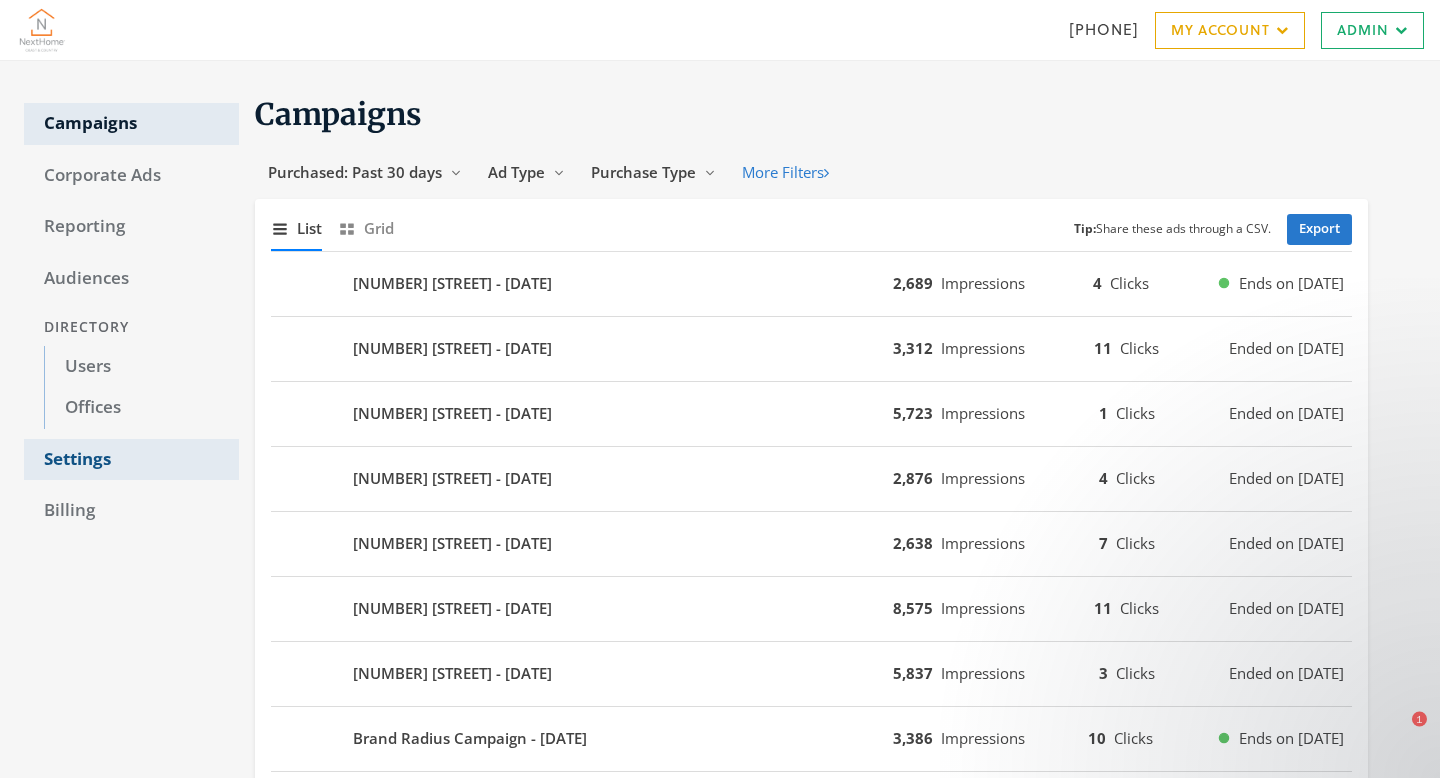 click on "Settings" at bounding box center (131, 460) 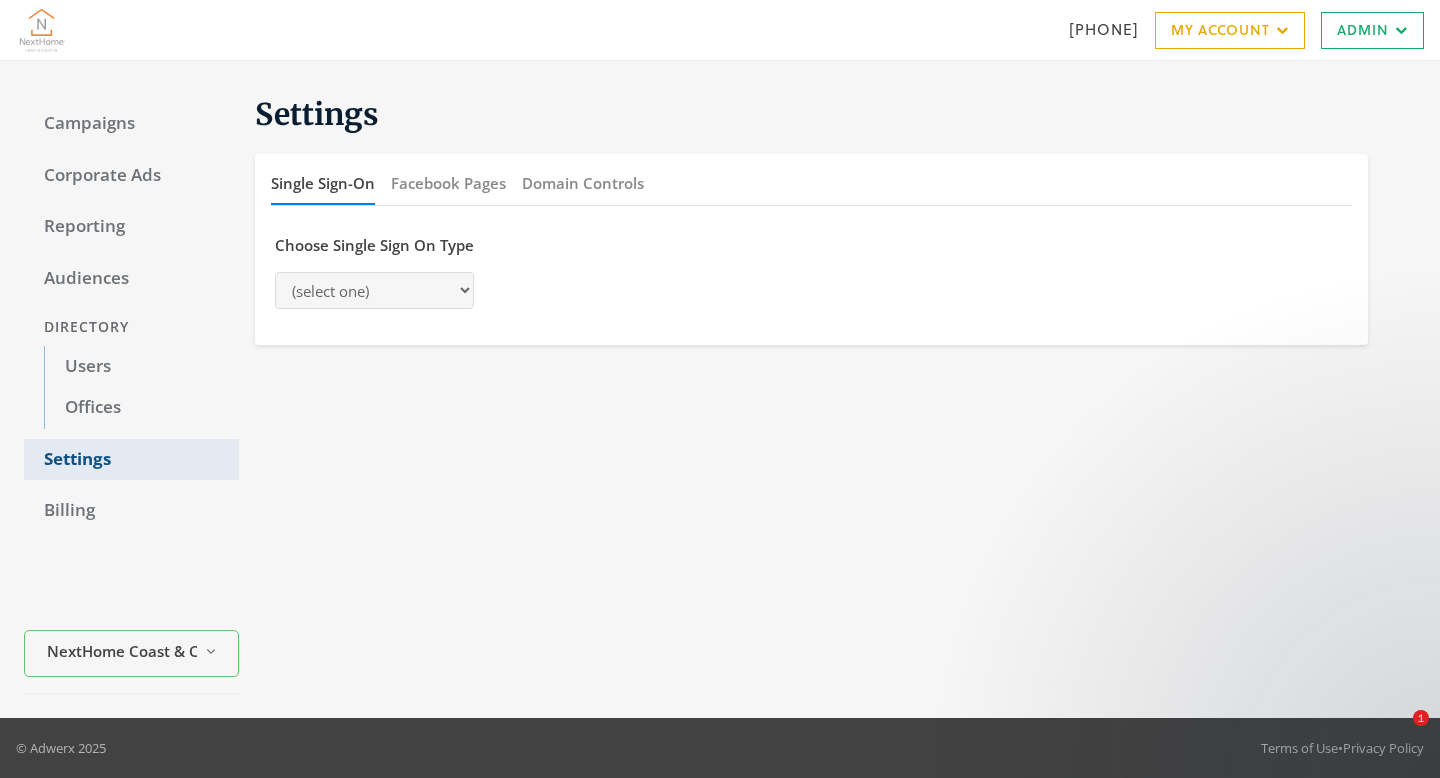 select on "saml" 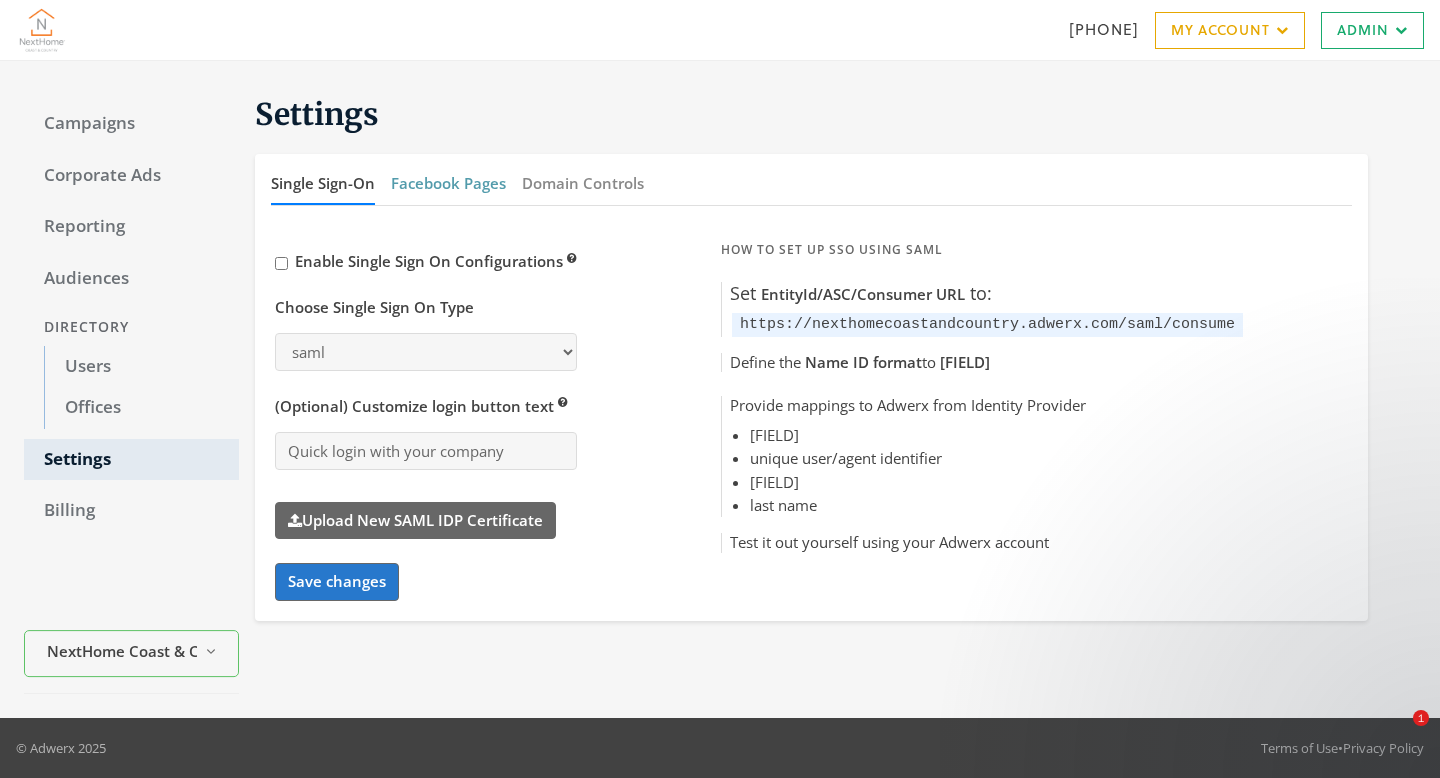 click on "Facebook Pages" at bounding box center (448, 183) 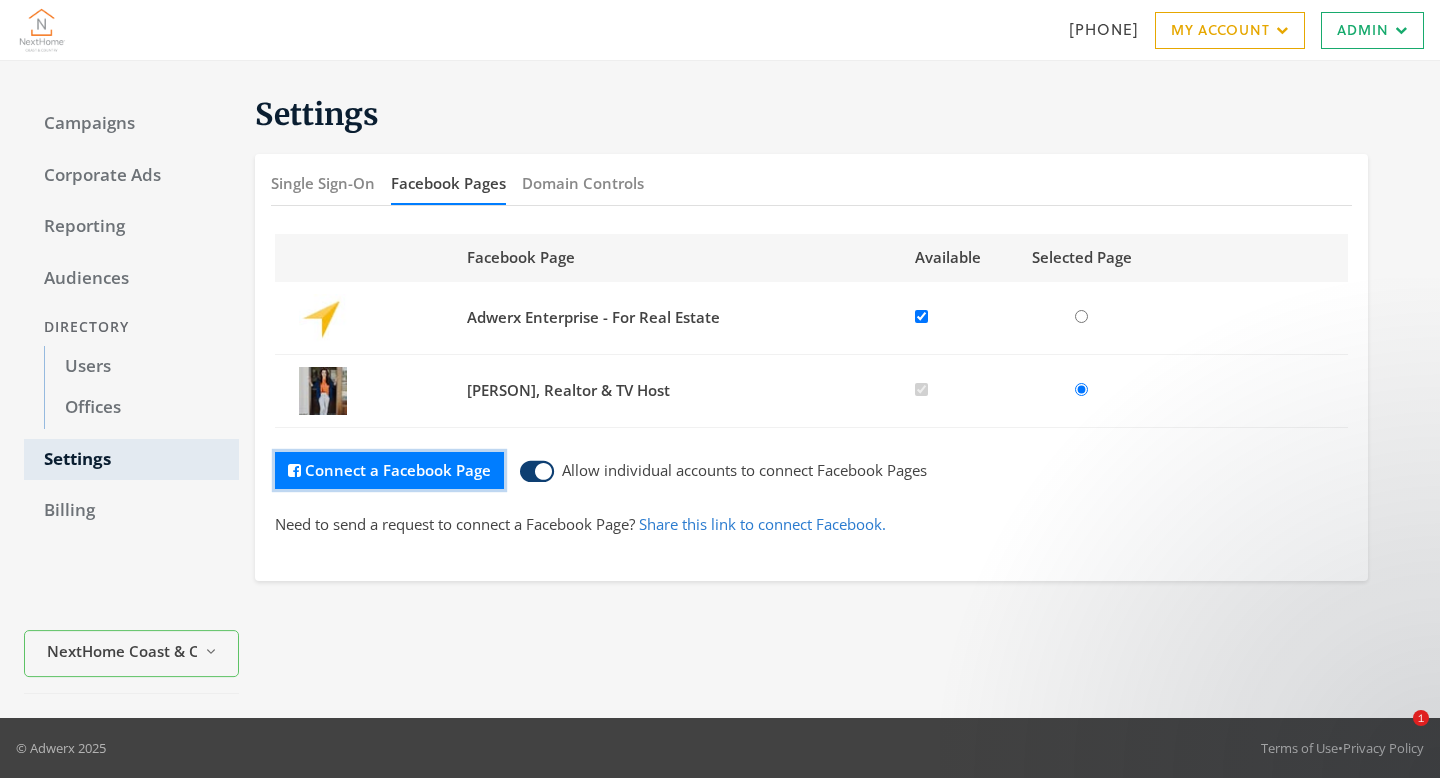 click on "Connect a Facebook Page" at bounding box center (389, 470) 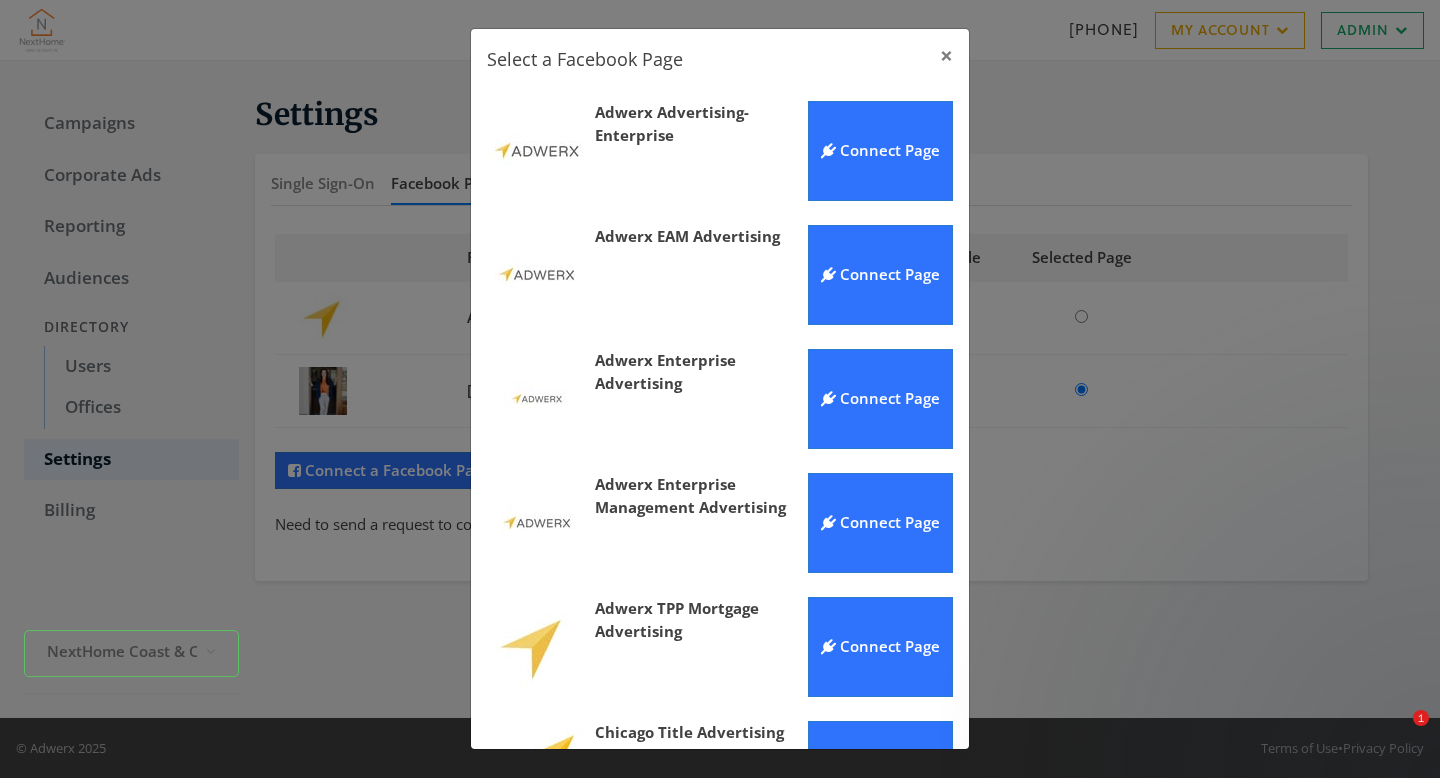 scroll, scrollTop: 0, scrollLeft: 0, axis: both 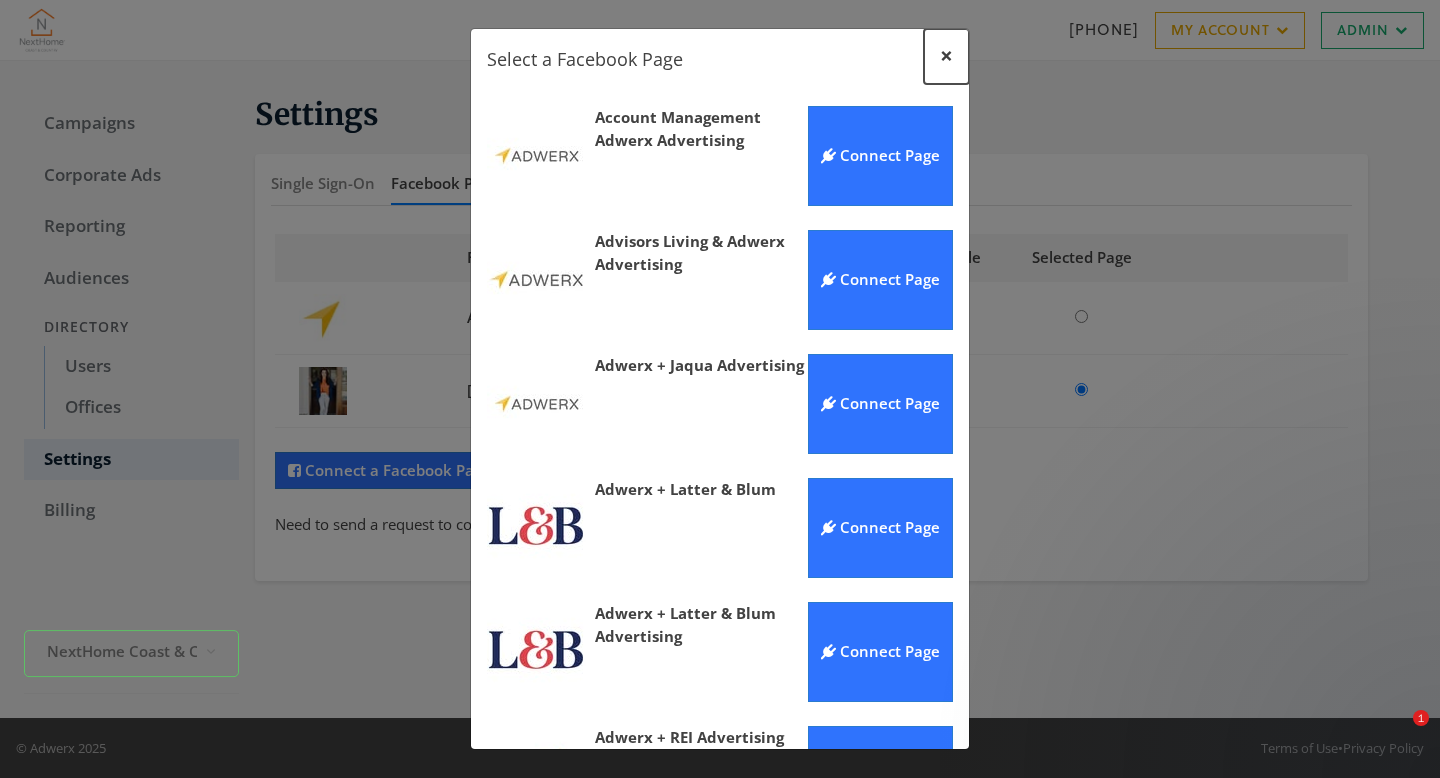 click on "×" at bounding box center [946, 55] 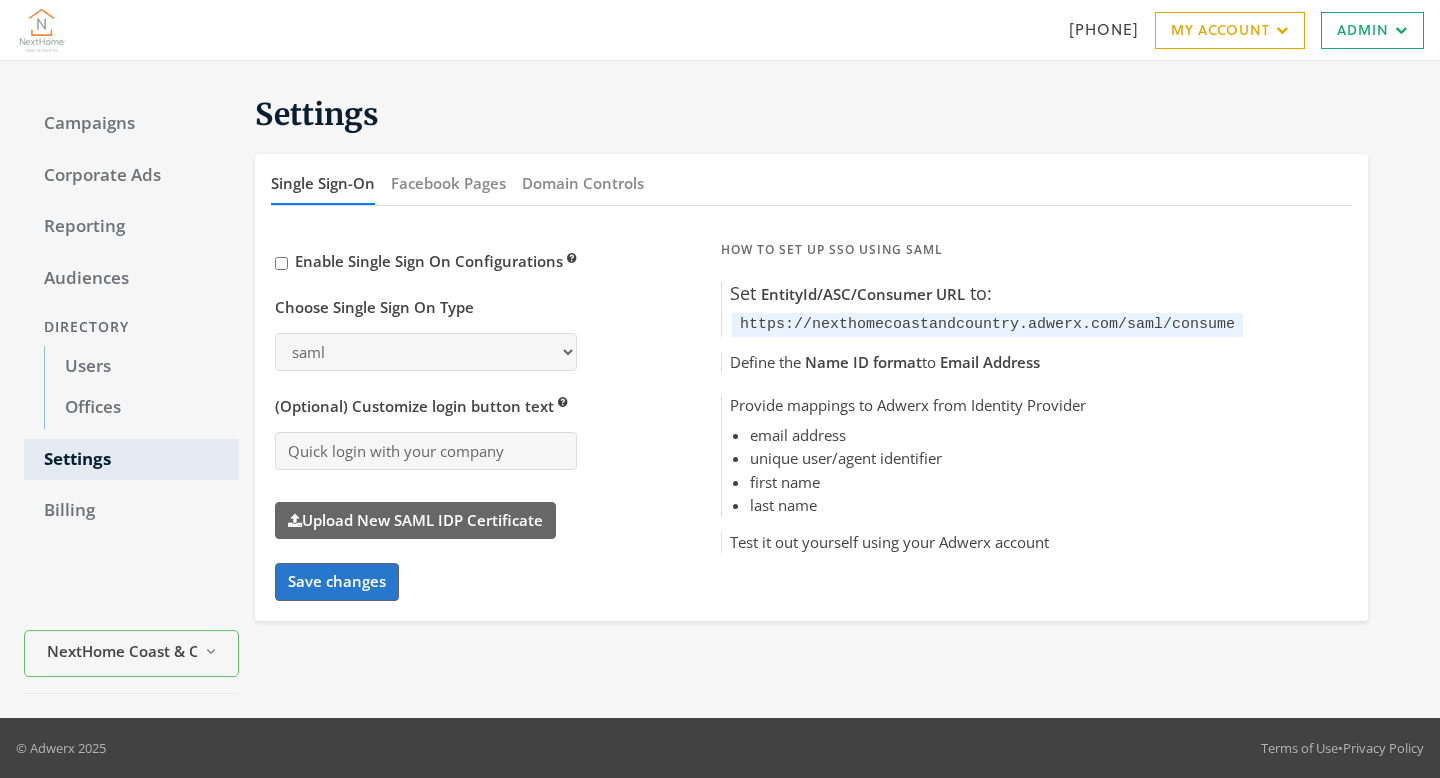 select on "saml" 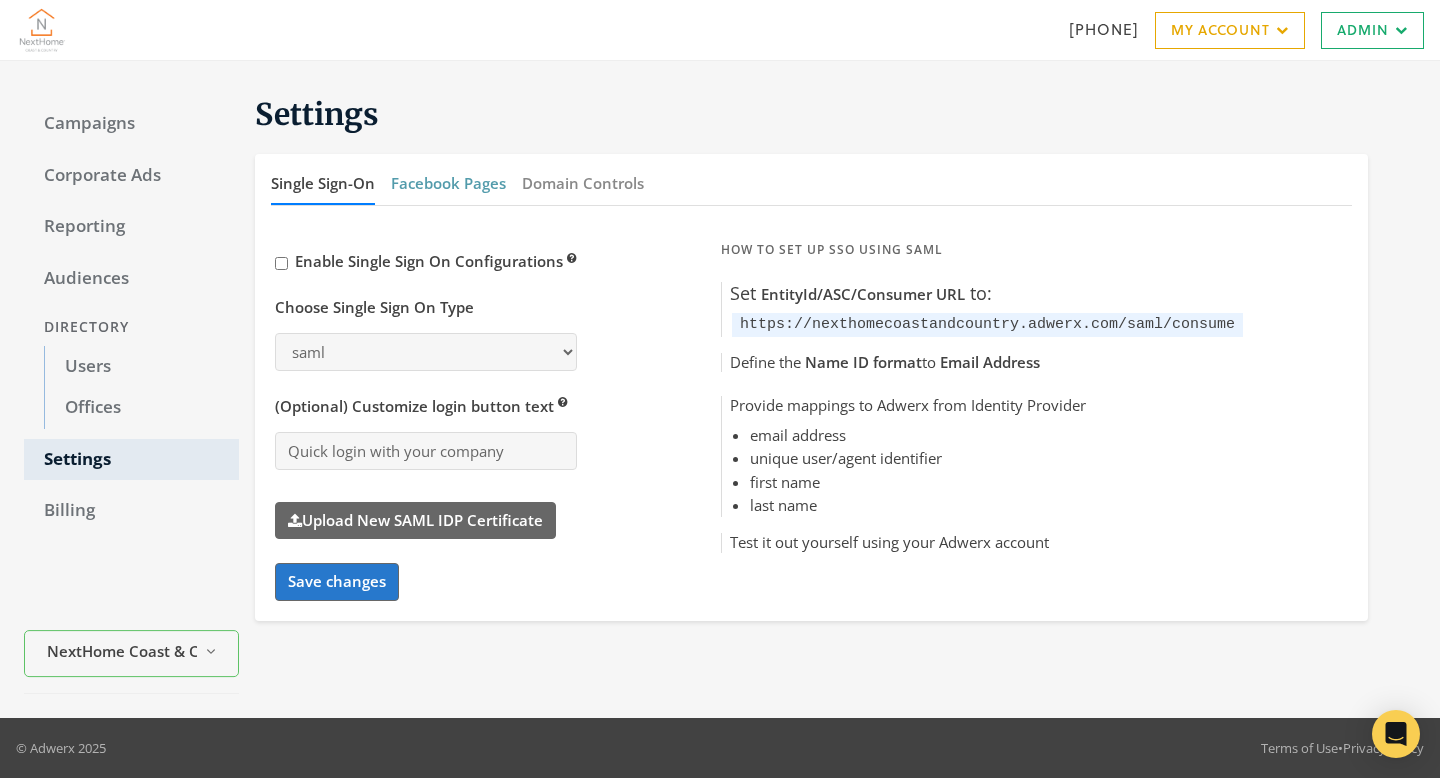 click on "Facebook Pages" at bounding box center (448, 183) 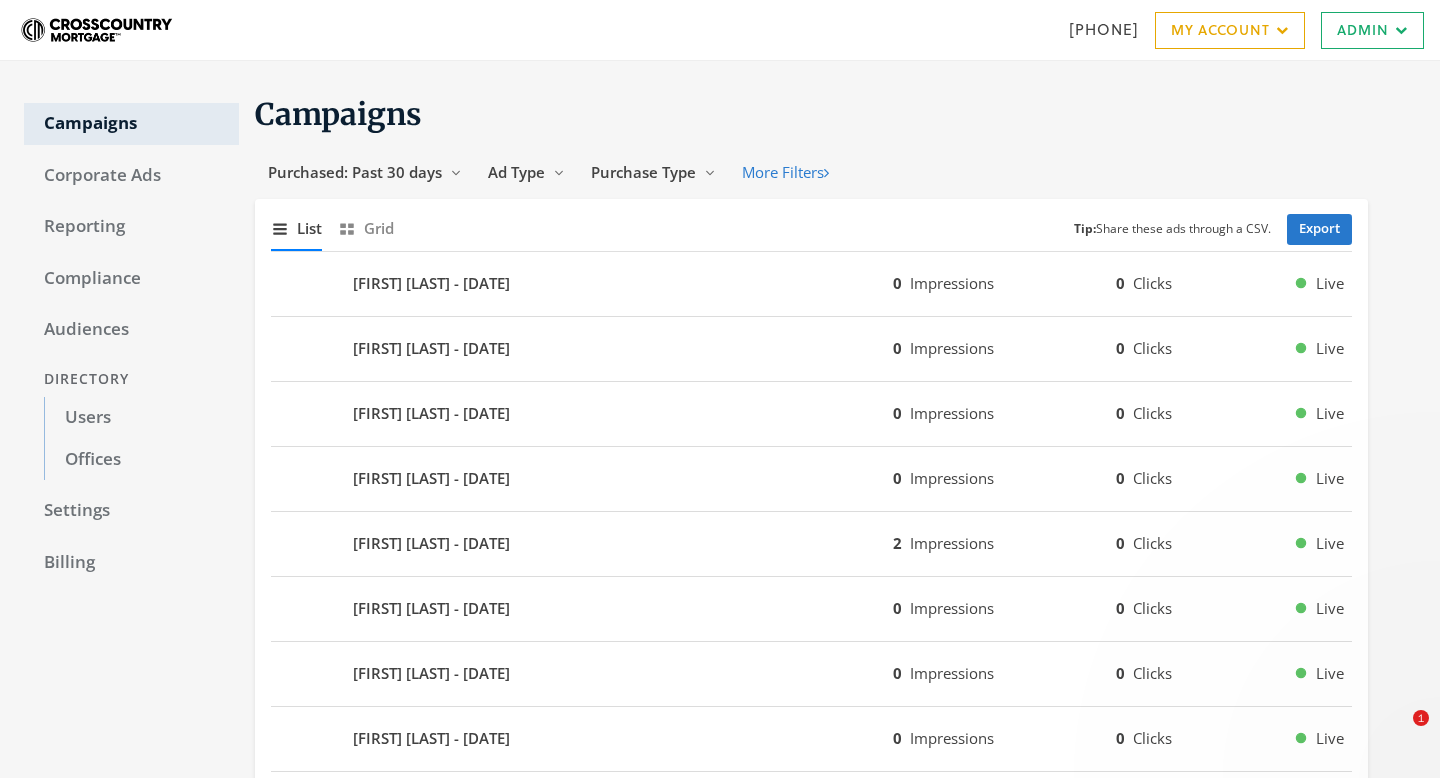 scroll, scrollTop: 0, scrollLeft: 0, axis: both 